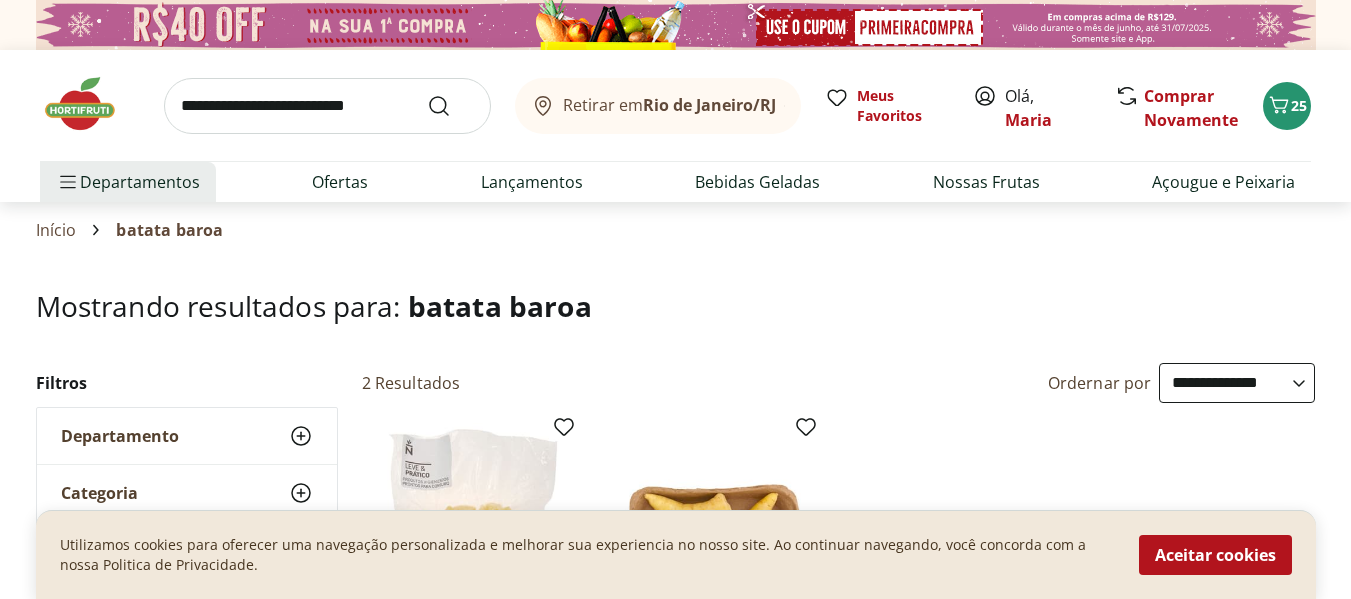 select on "**********" 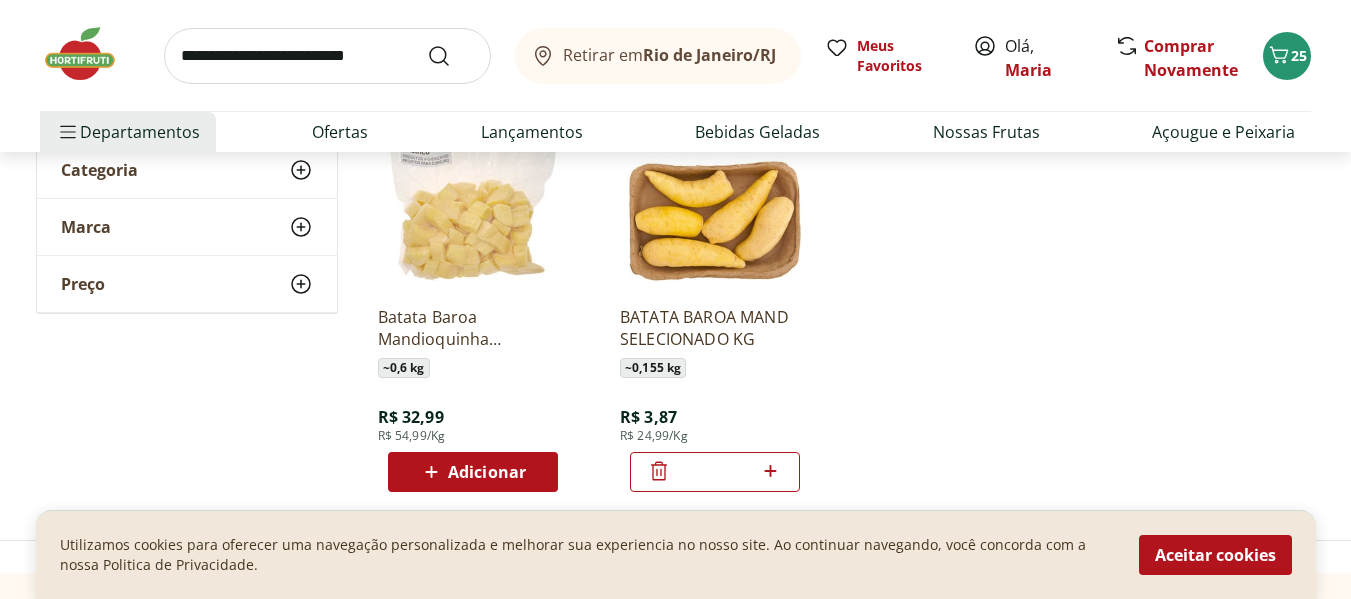 scroll, scrollTop: 0, scrollLeft: 0, axis: both 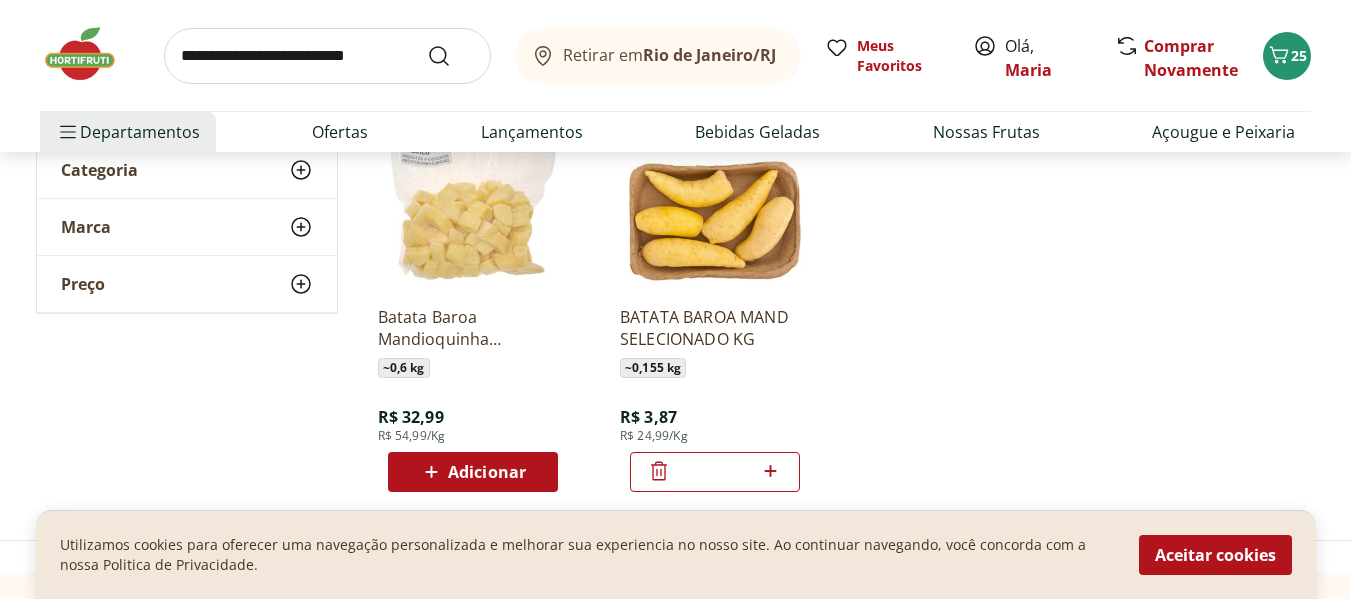 click at bounding box center (327, 56) 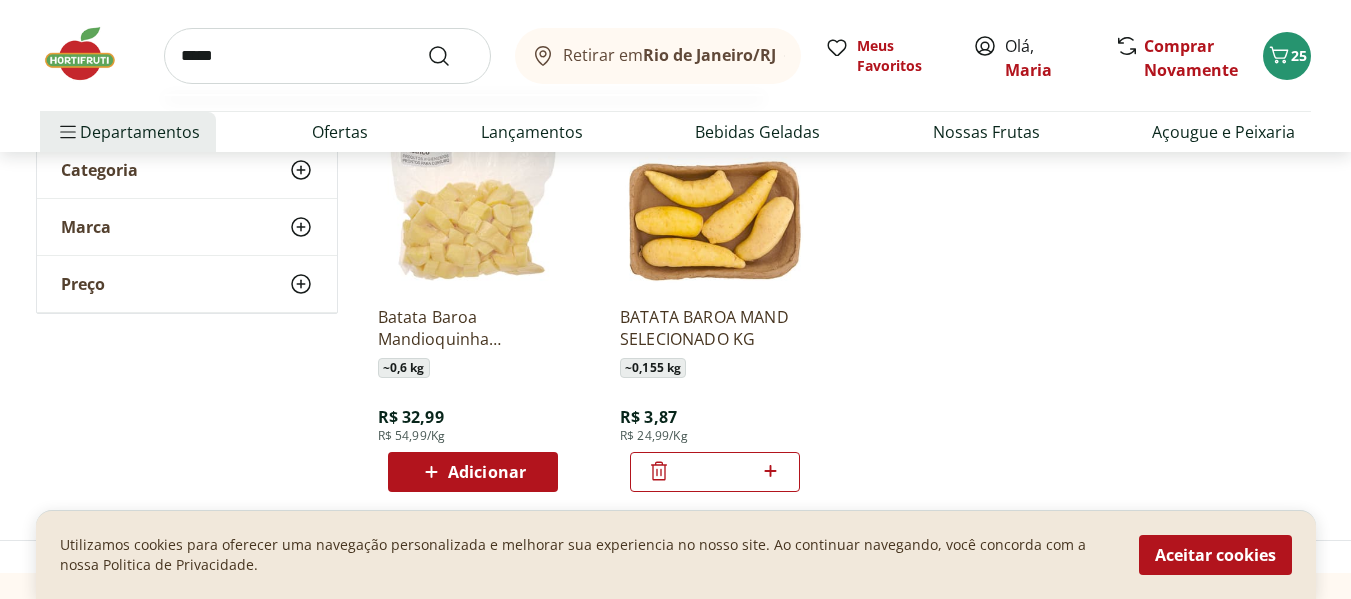 type on "******" 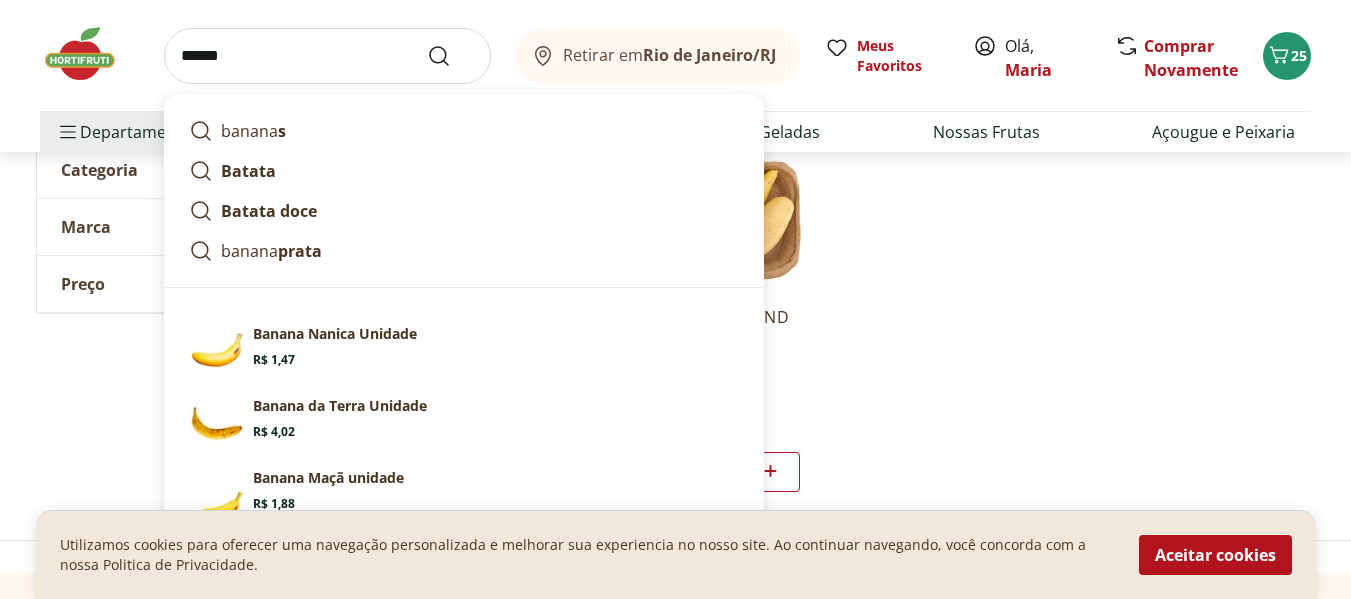click at bounding box center [451, 56] 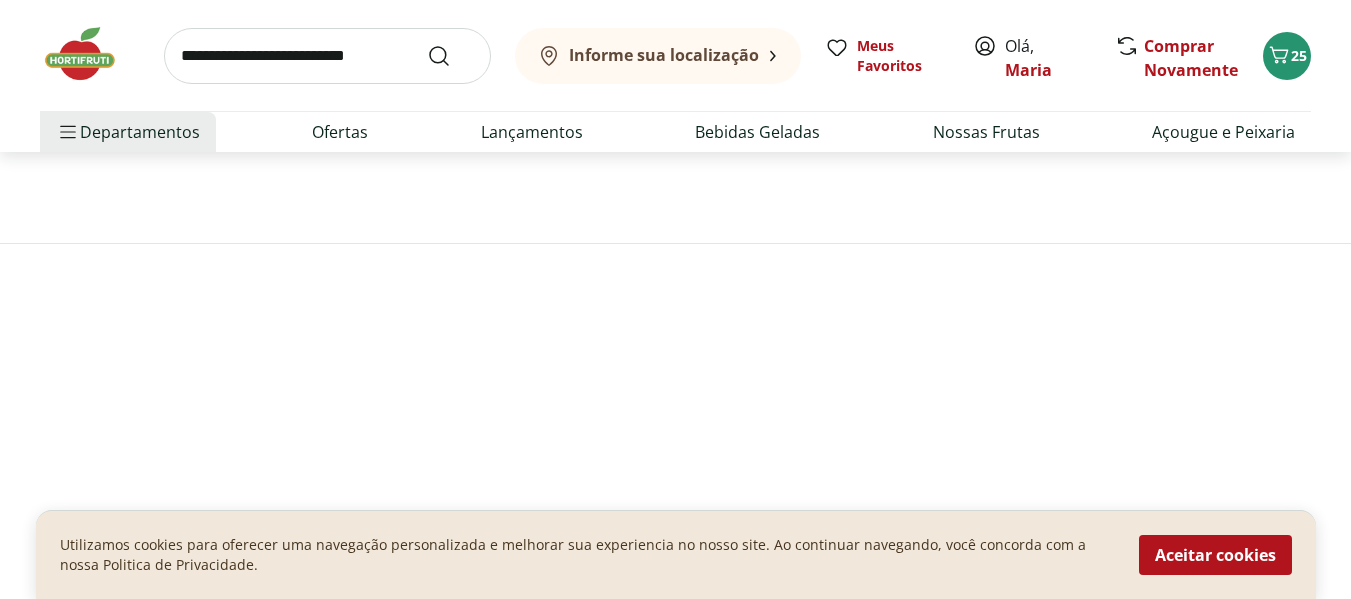 scroll, scrollTop: 0, scrollLeft: 0, axis: both 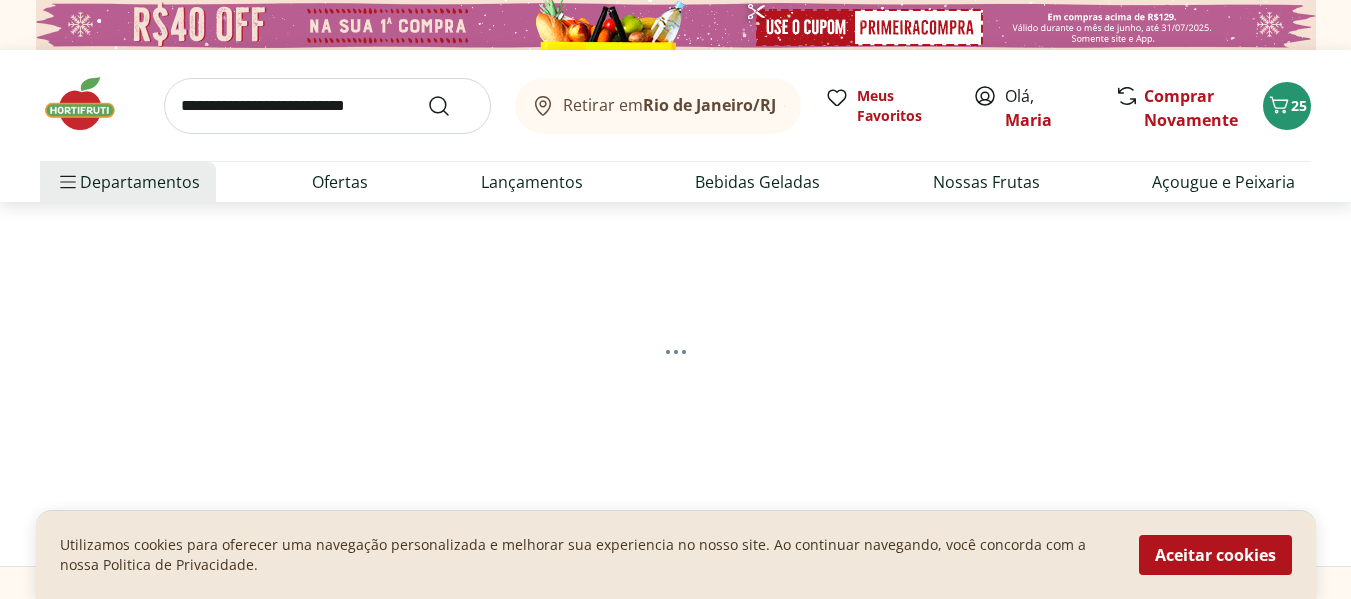 select on "**********" 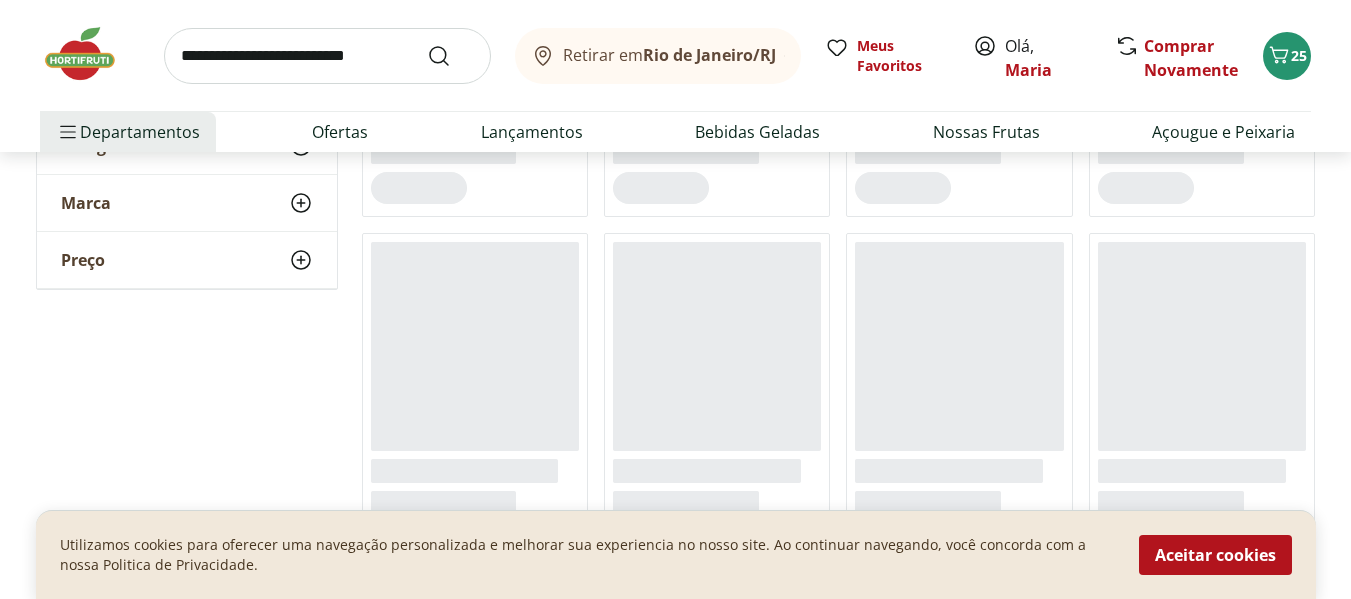 scroll, scrollTop: 699, scrollLeft: 0, axis: vertical 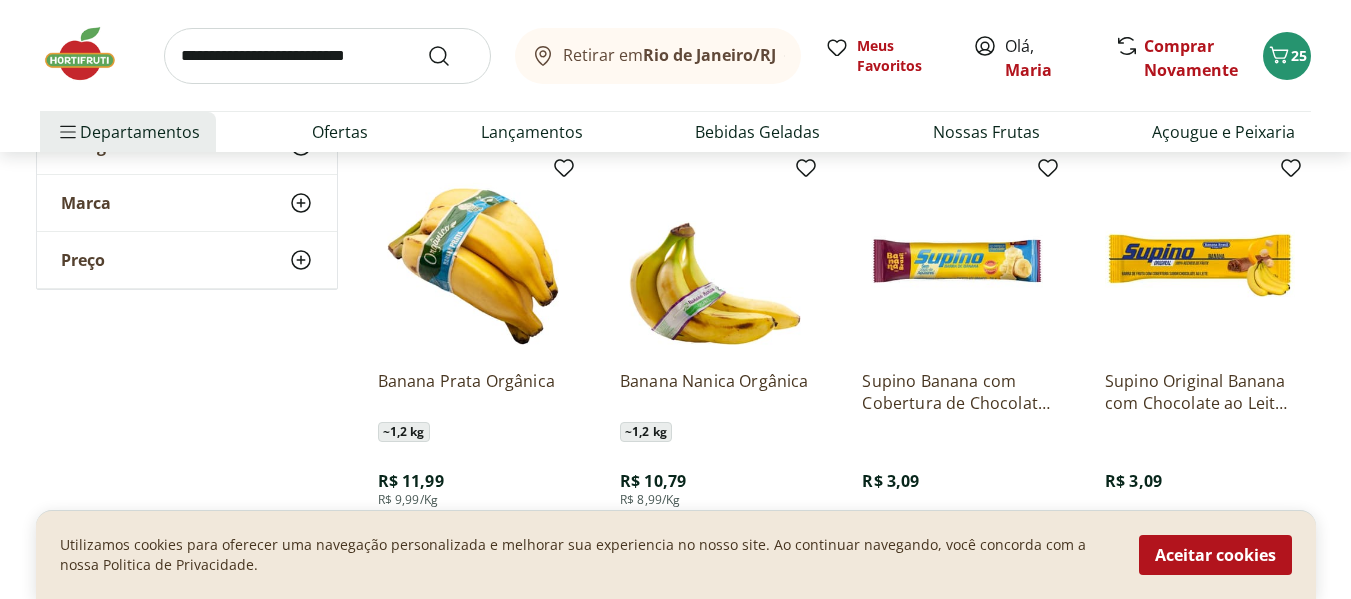 drag, startPoint x: 1349, startPoint y: 130, endPoint x: 1347, endPoint y: 142, distance: 12.165525 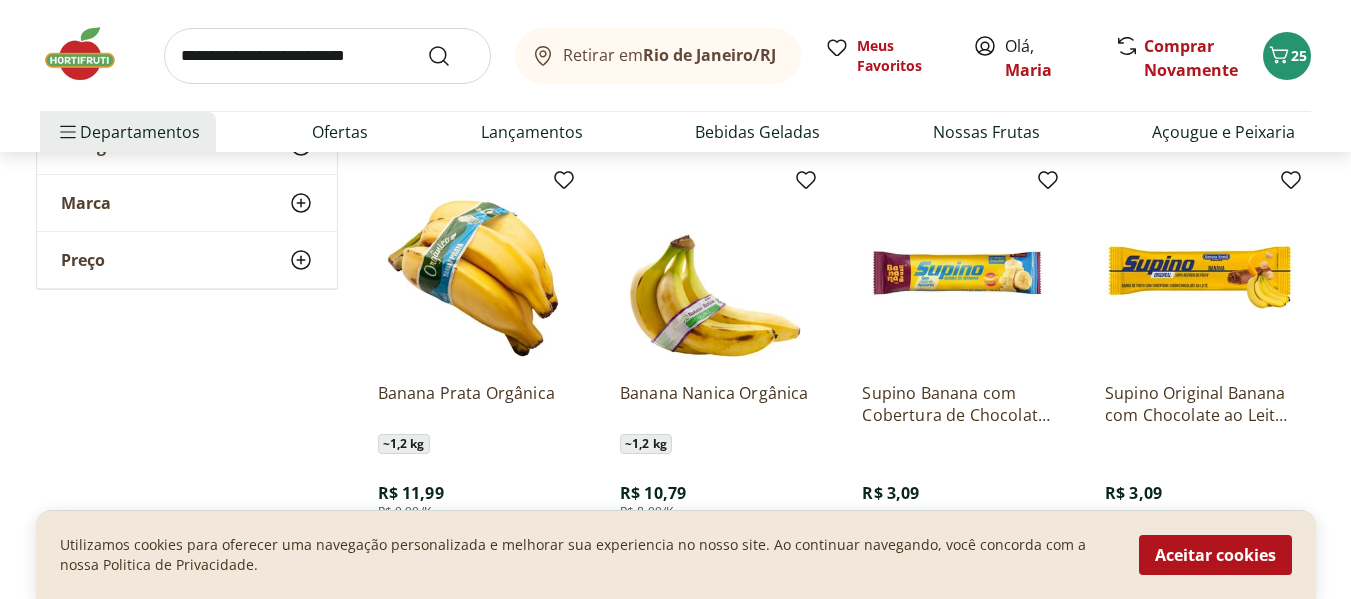 scroll, scrollTop: 782, scrollLeft: 0, axis: vertical 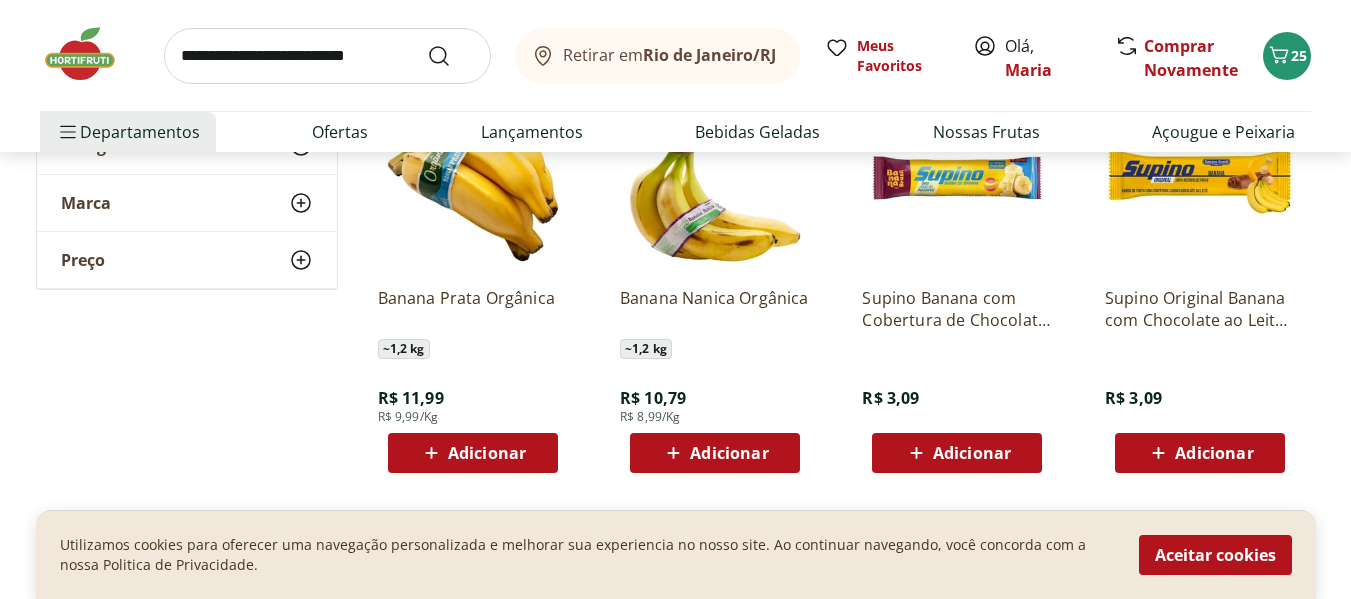 click on "Adicionar" at bounding box center (487, 453) 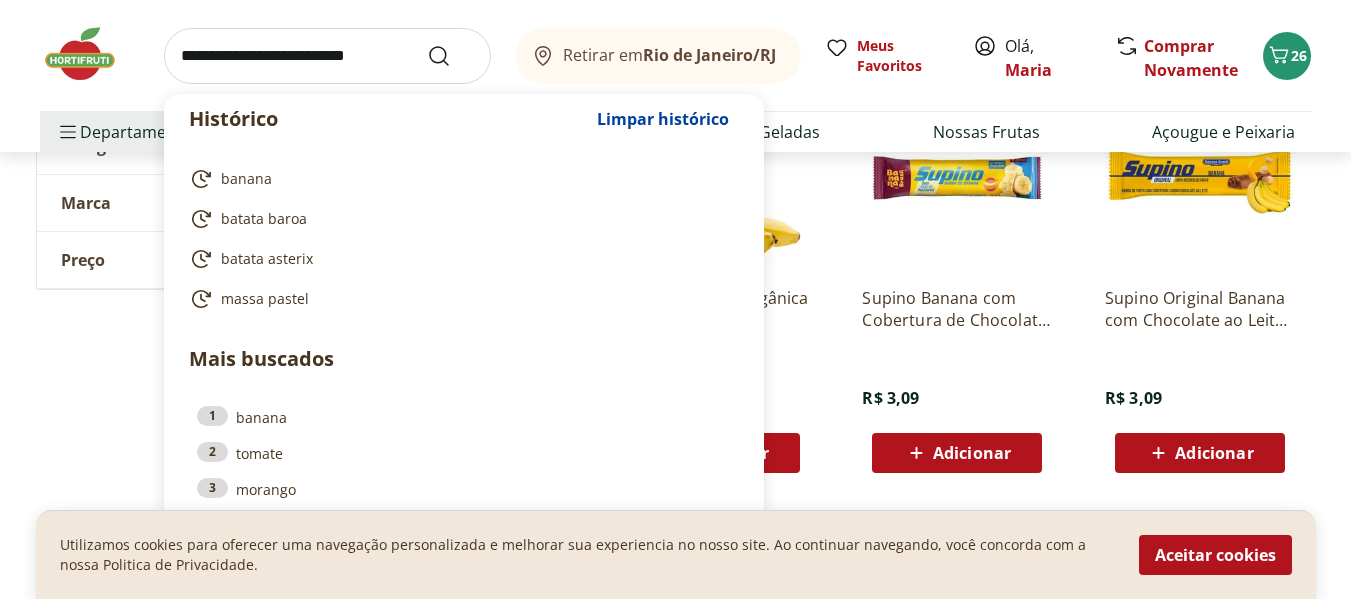 click at bounding box center [327, 56] 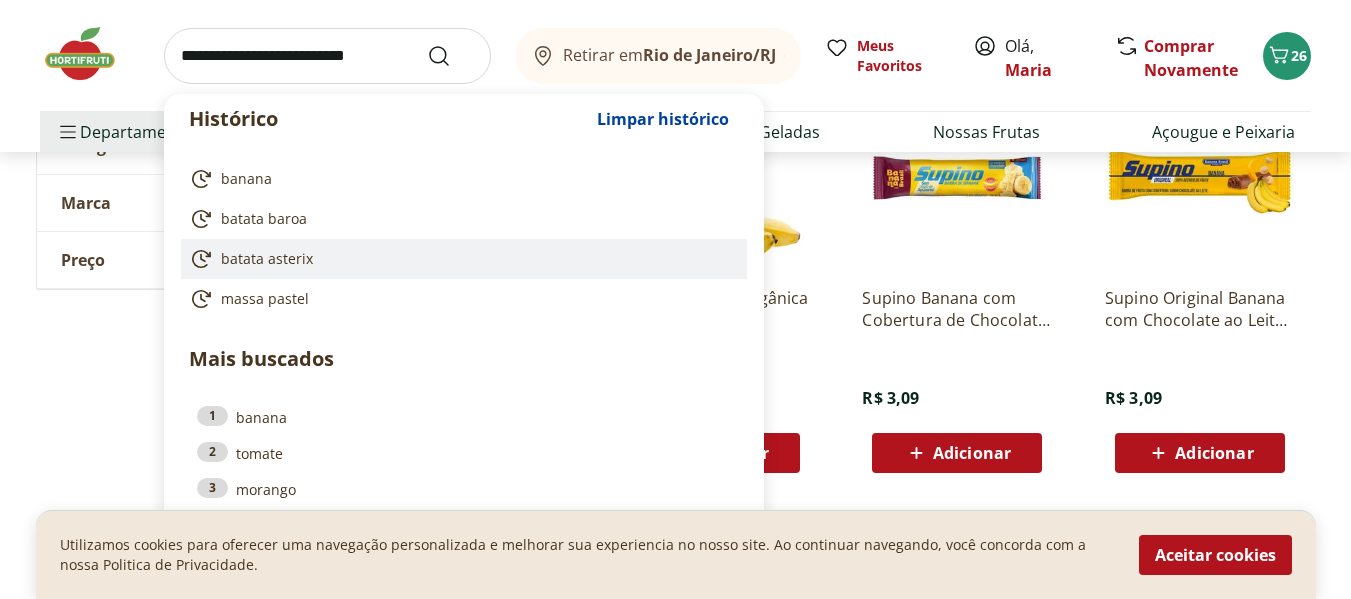 click on "batata asterix" at bounding box center (267, 259) 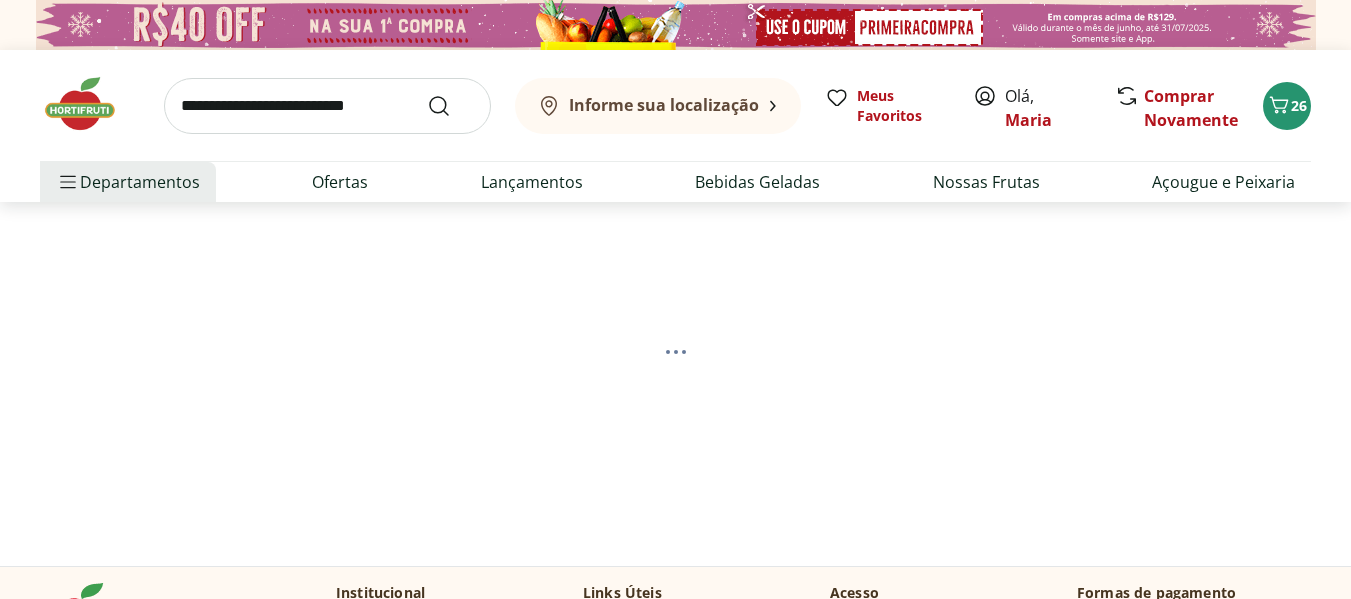 scroll, scrollTop: 0, scrollLeft: 0, axis: both 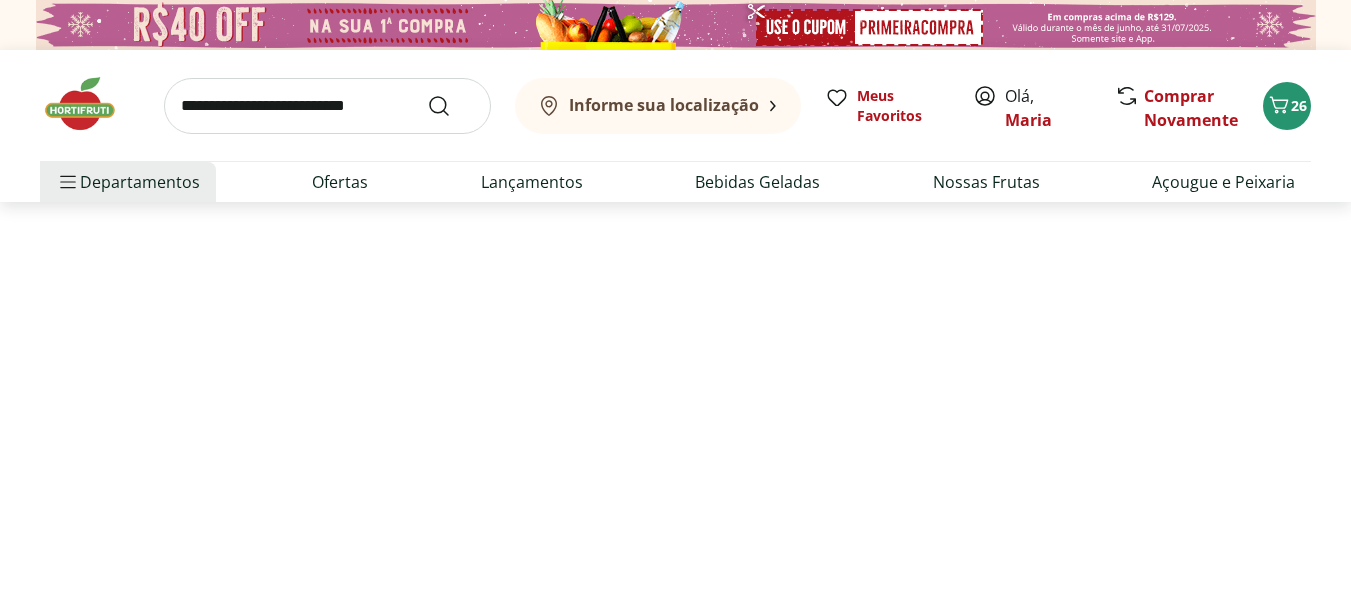 select on "**********" 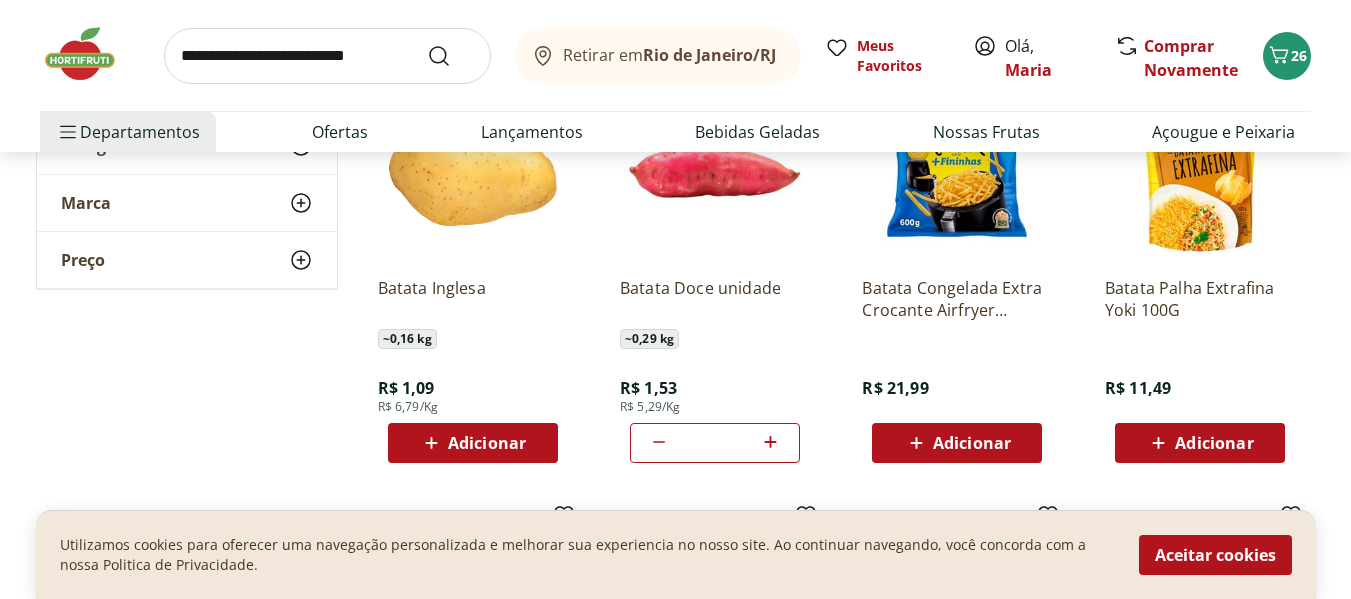 scroll, scrollTop: 407, scrollLeft: 0, axis: vertical 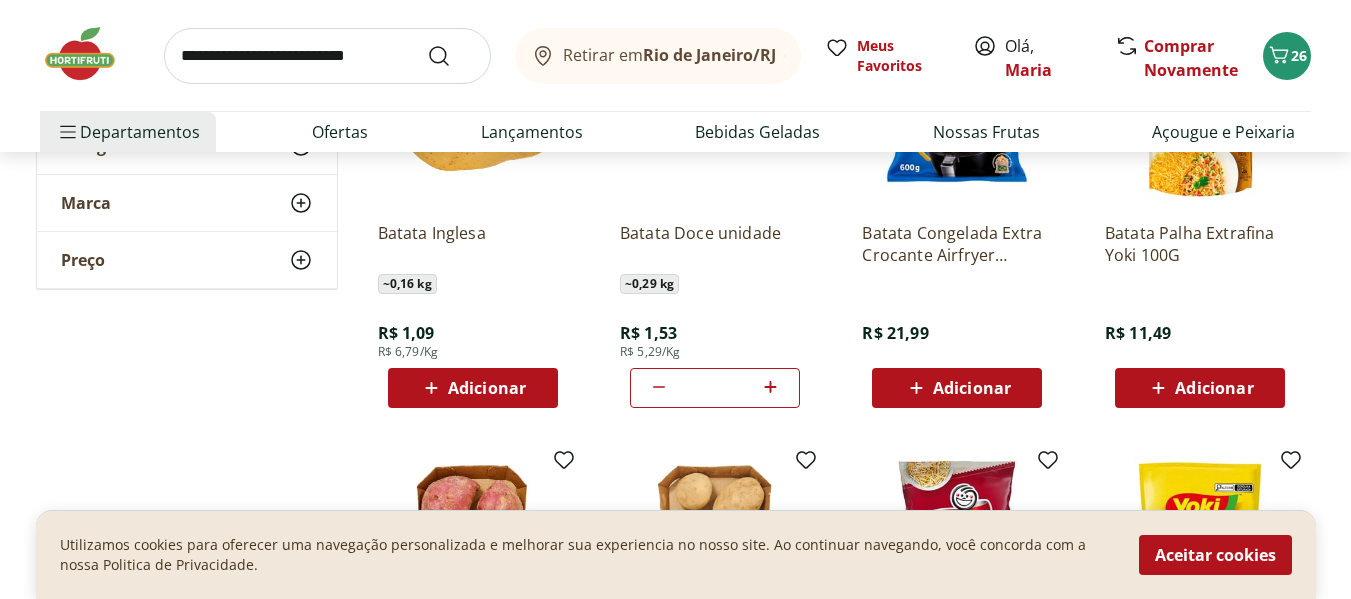 click on "Adicionar" at bounding box center (487, 388) 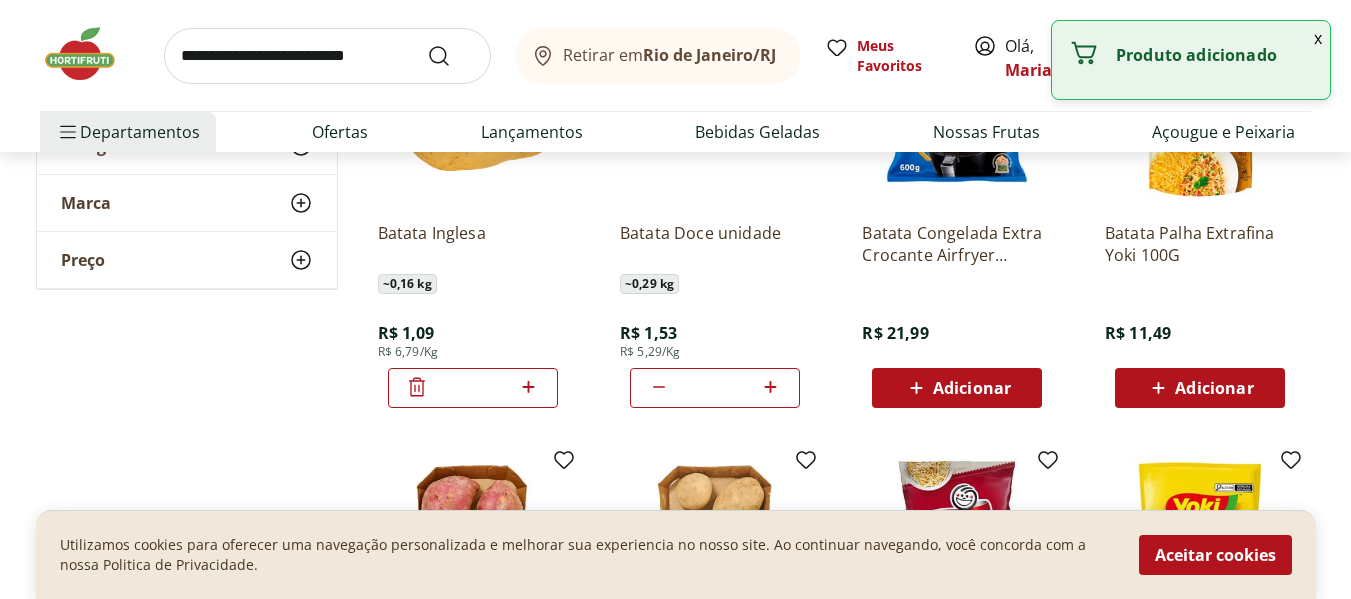click 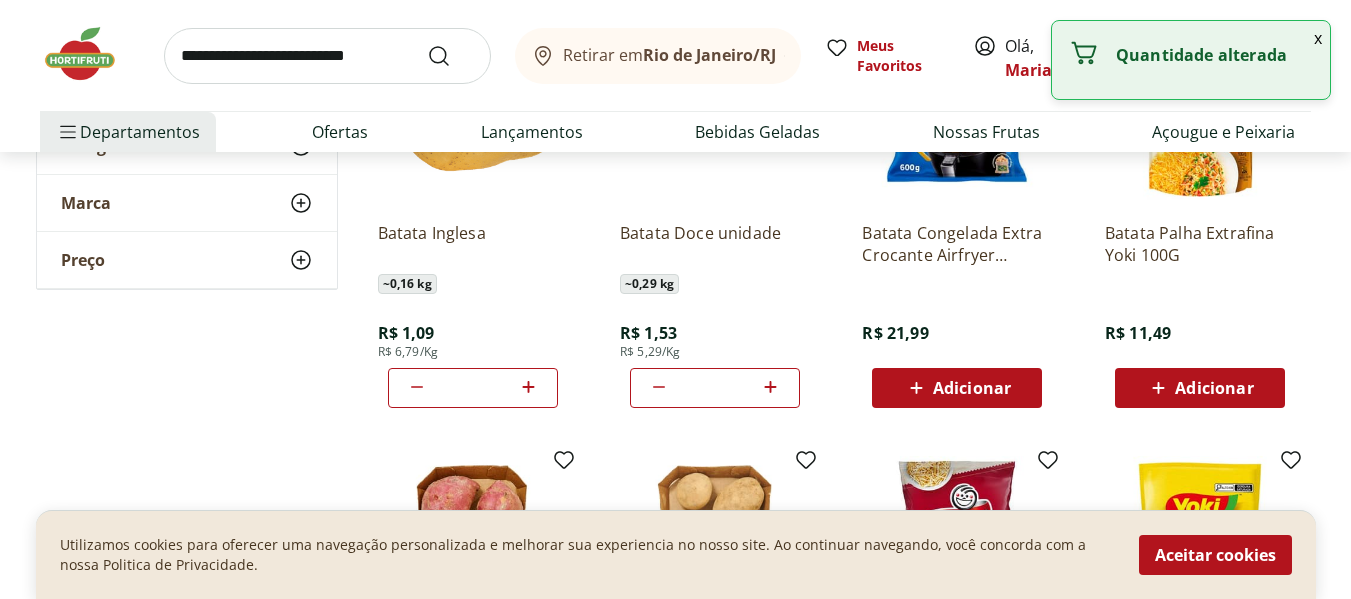 click 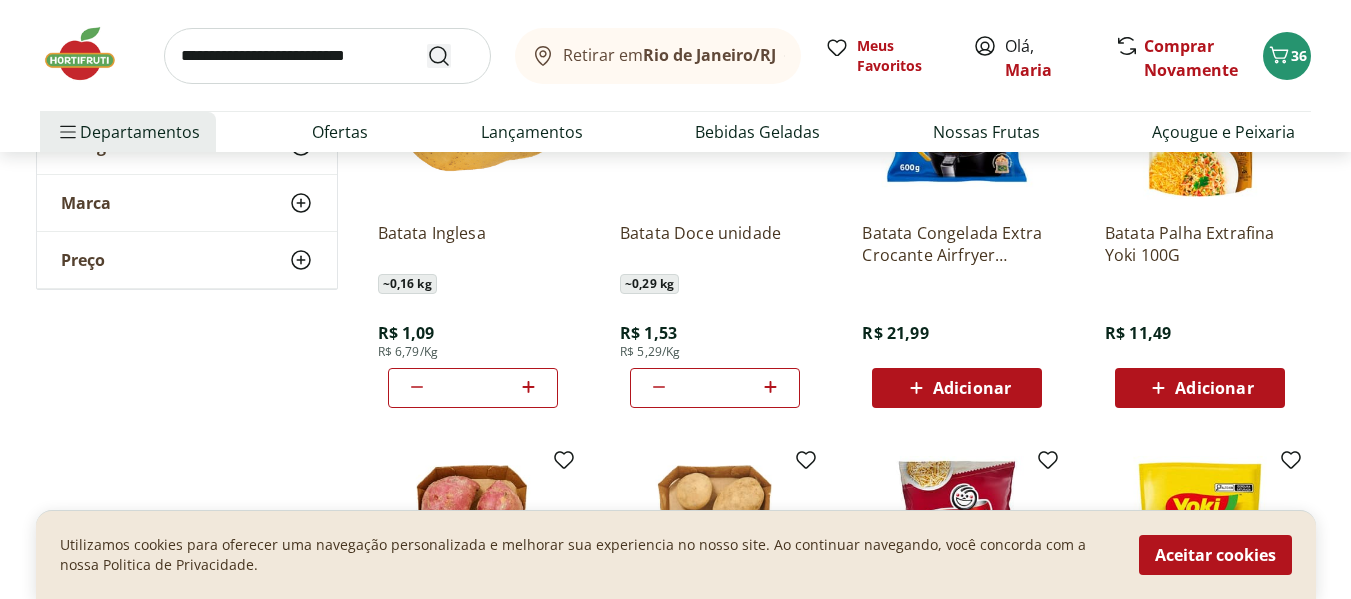 click 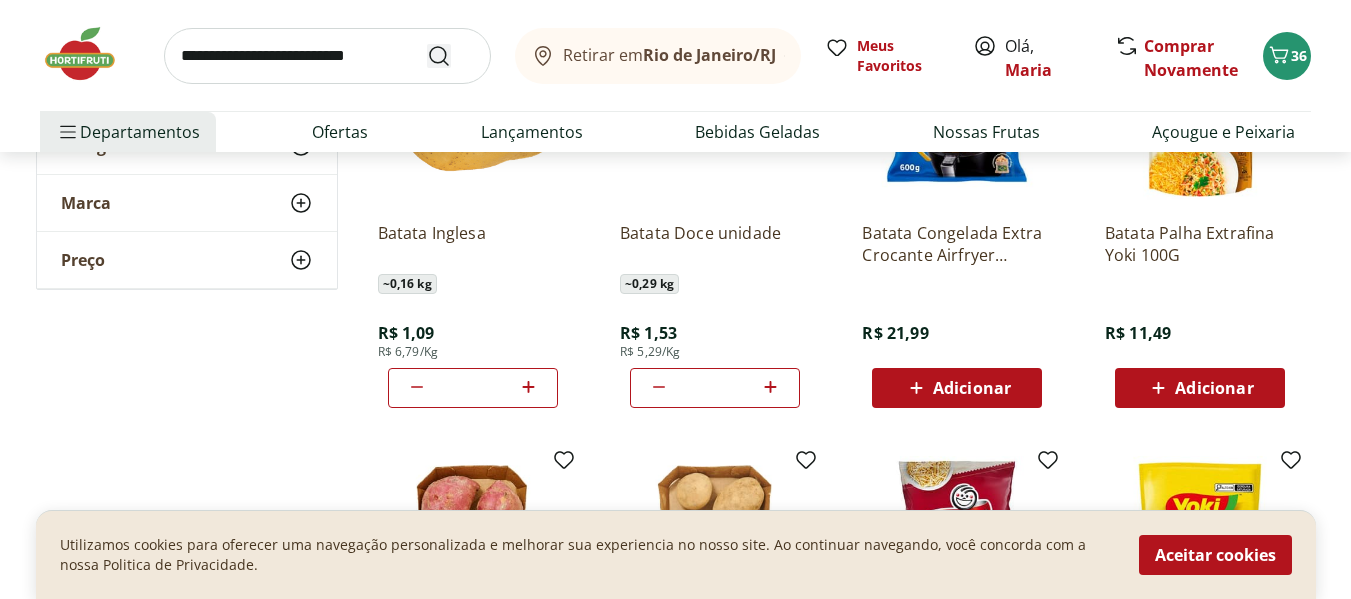 click 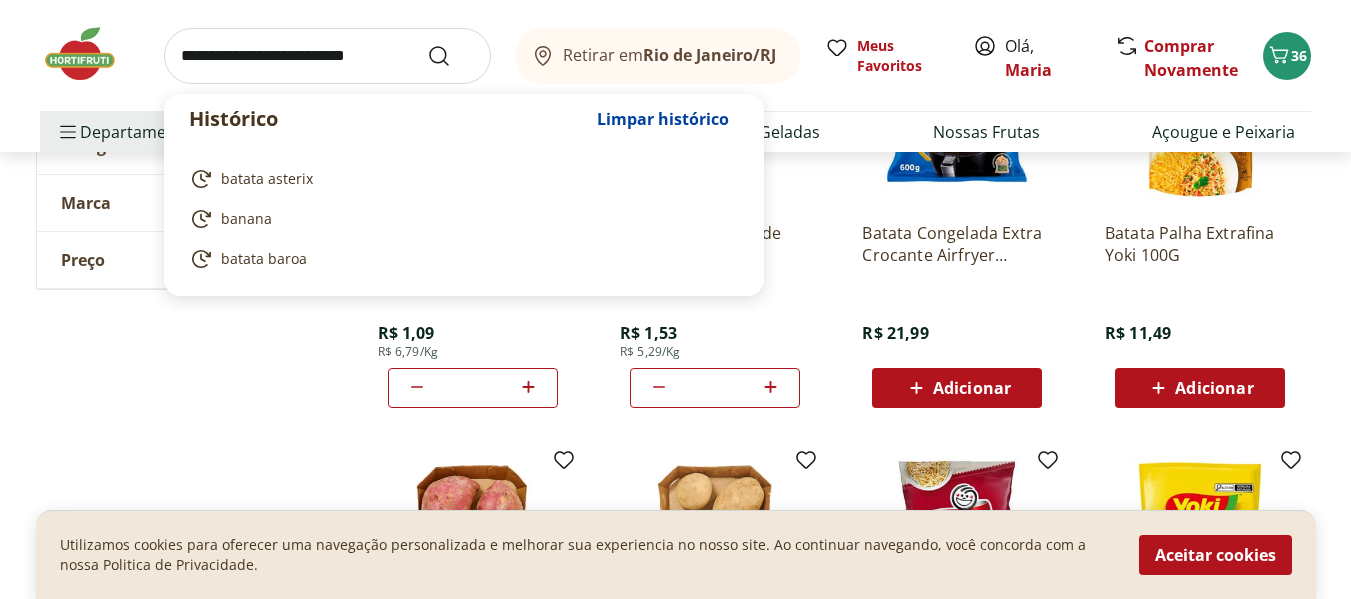 click at bounding box center [327, 56] 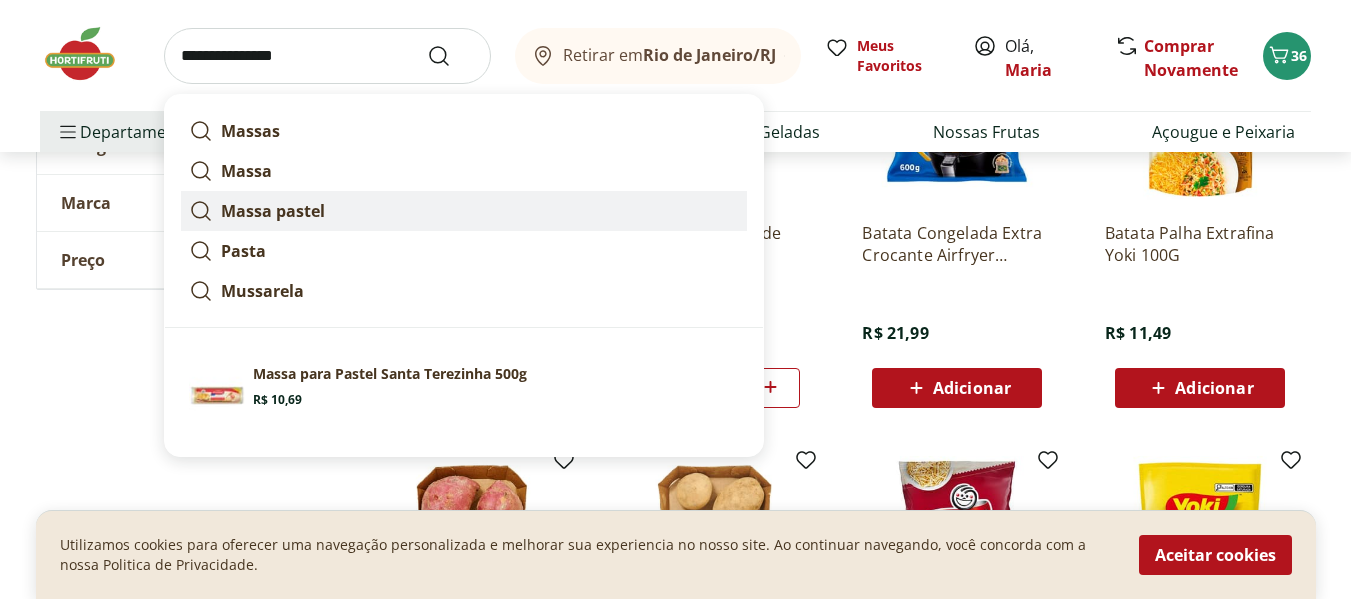 click on "Massa pastel" at bounding box center [273, 211] 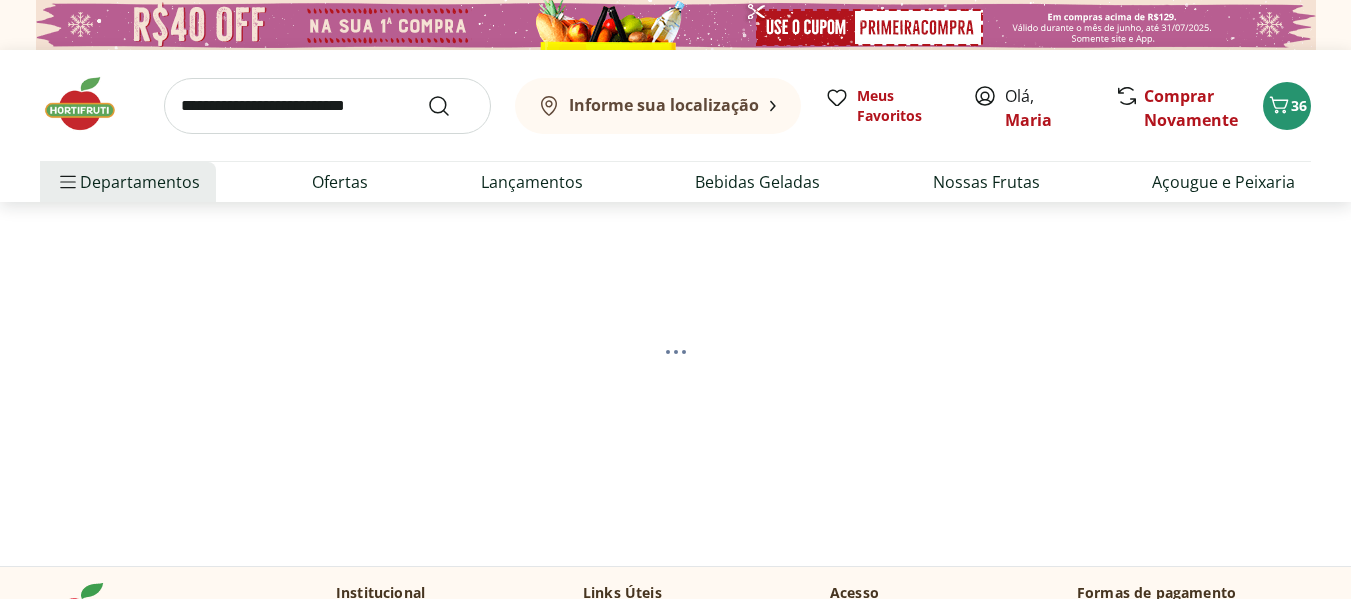 scroll, scrollTop: 0, scrollLeft: 0, axis: both 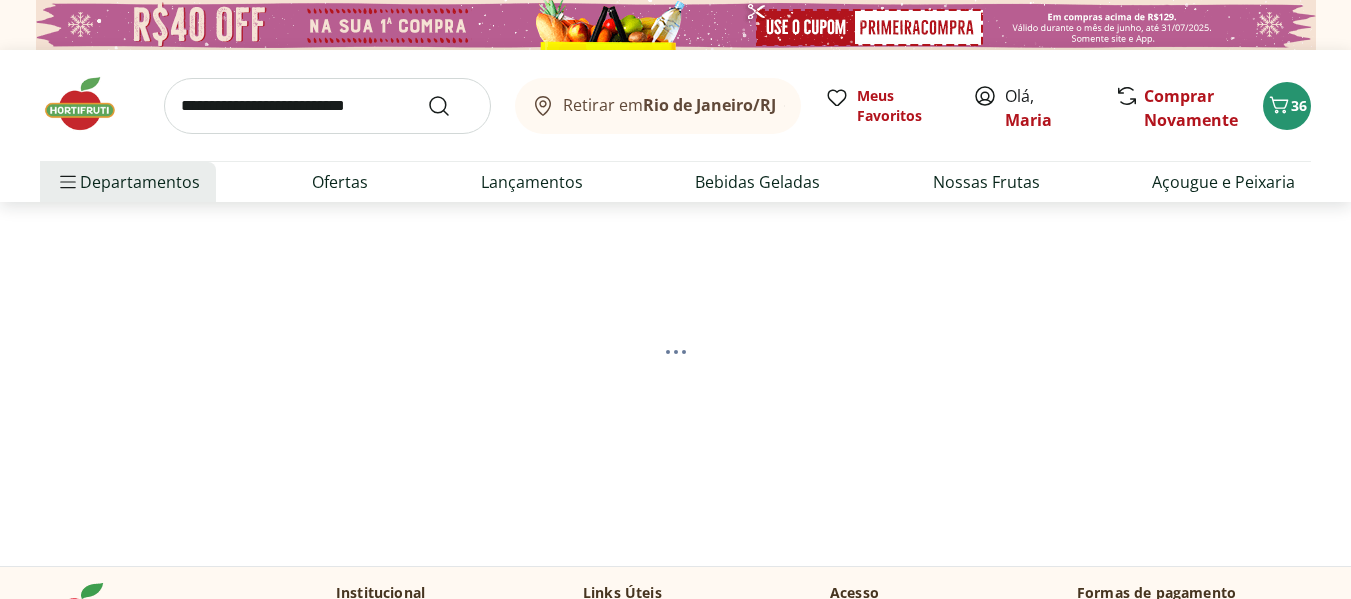 select on "**********" 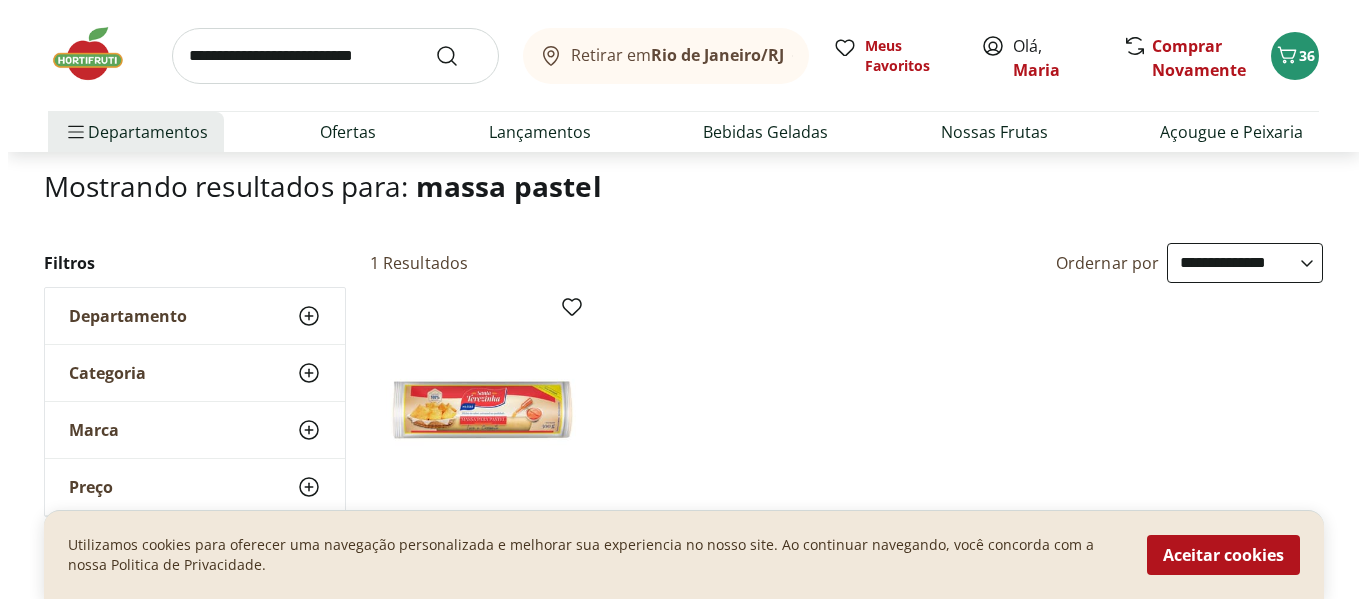 scroll, scrollTop: 0, scrollLeft: 0, axis: both 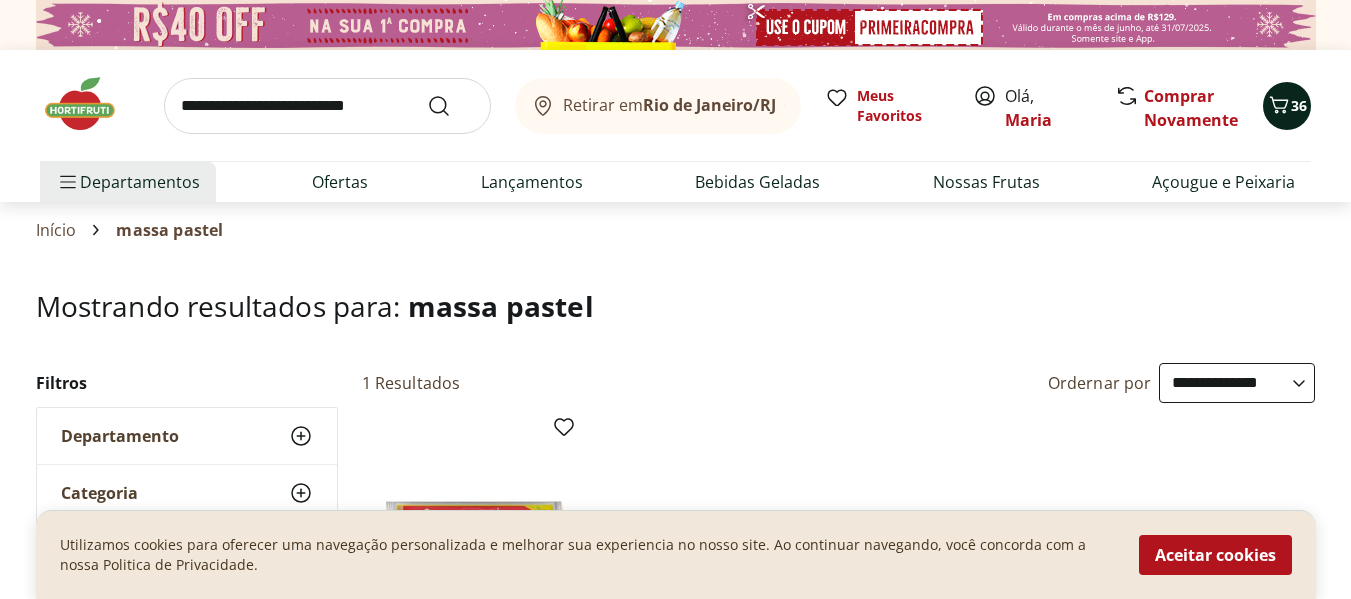 click 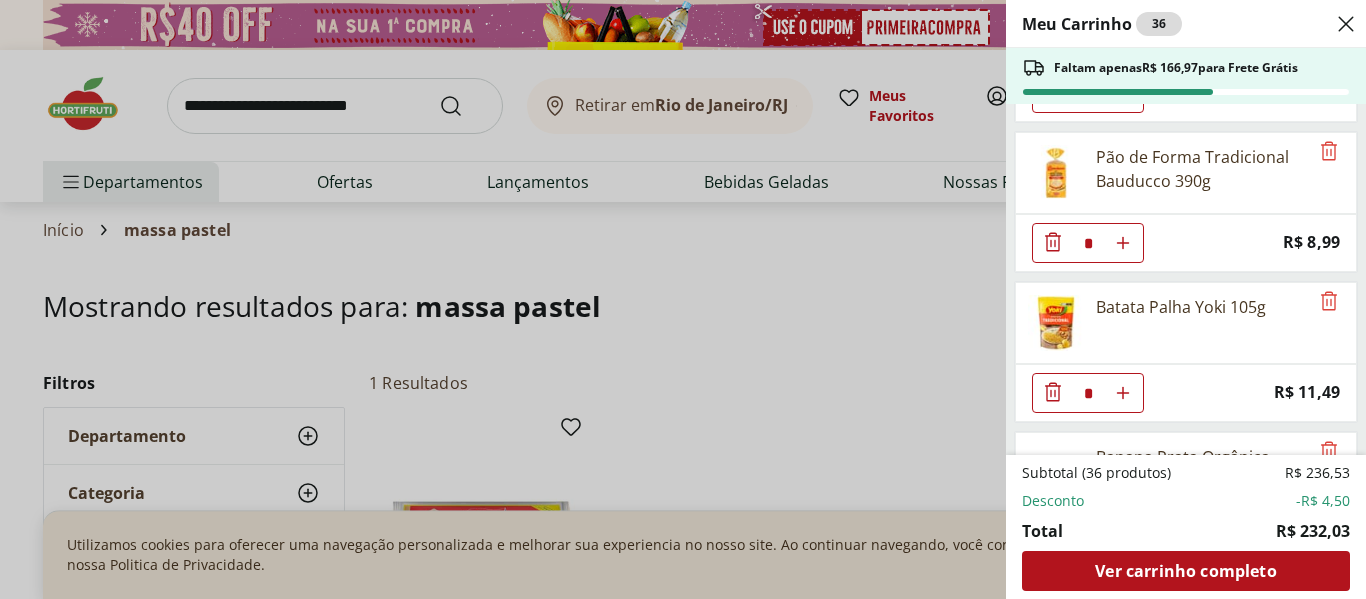 scroll, scrollTop: 506, scrollLeft: 0, axis: vertical 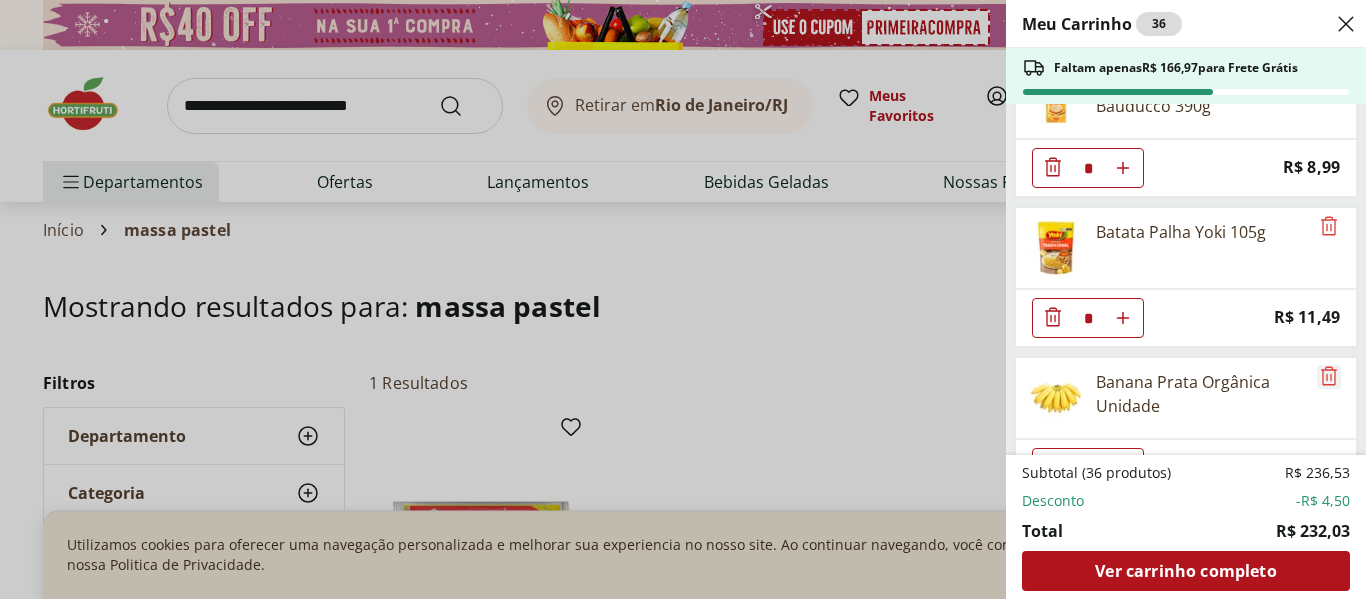 click 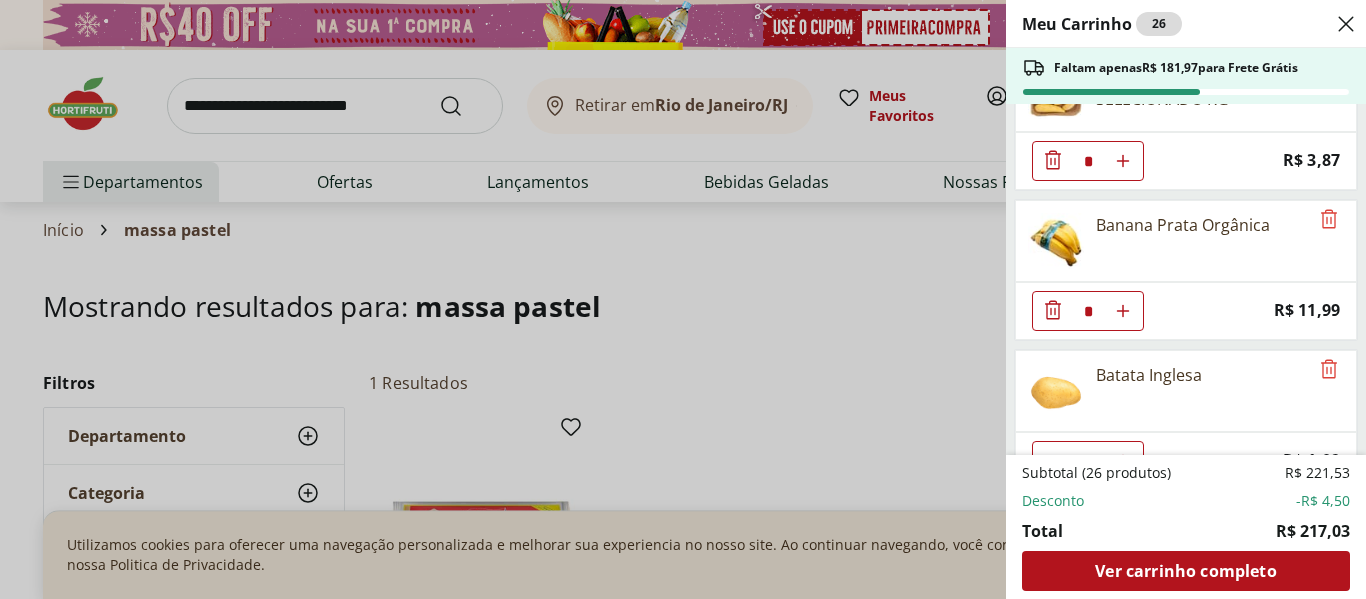 scroll, scrollTop: 1757, scrollLeft: 0, axis: vertical 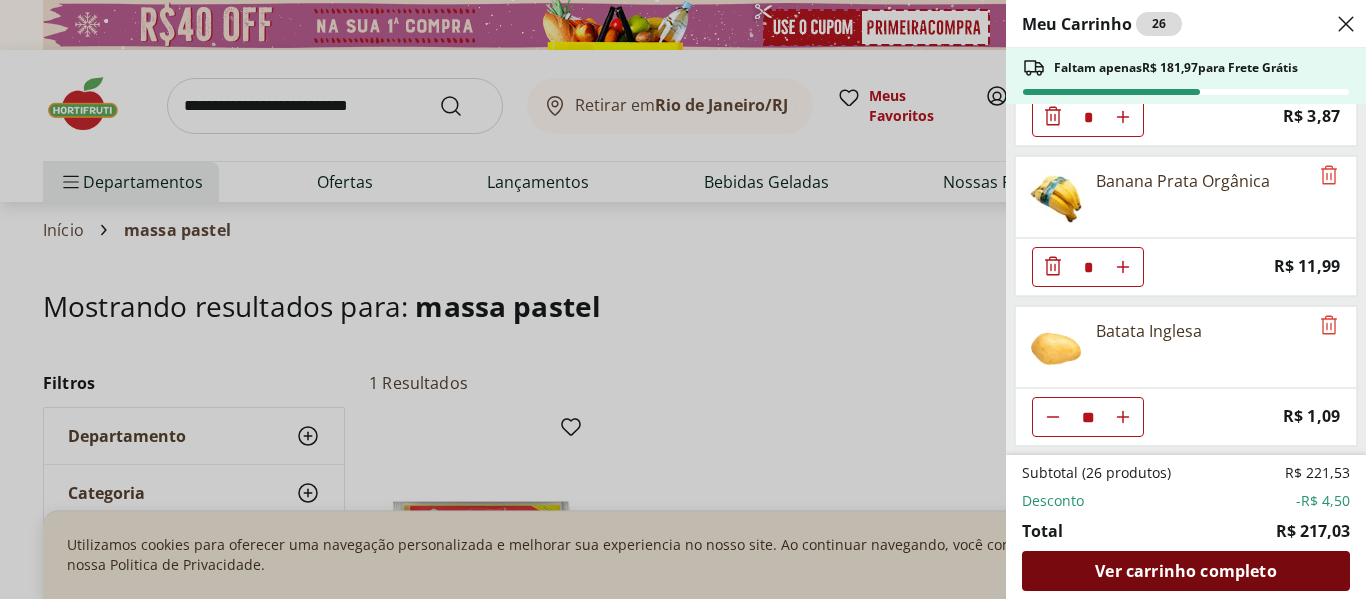 click on "Ver carrinho completo" at bounding box center (1185, 571) 